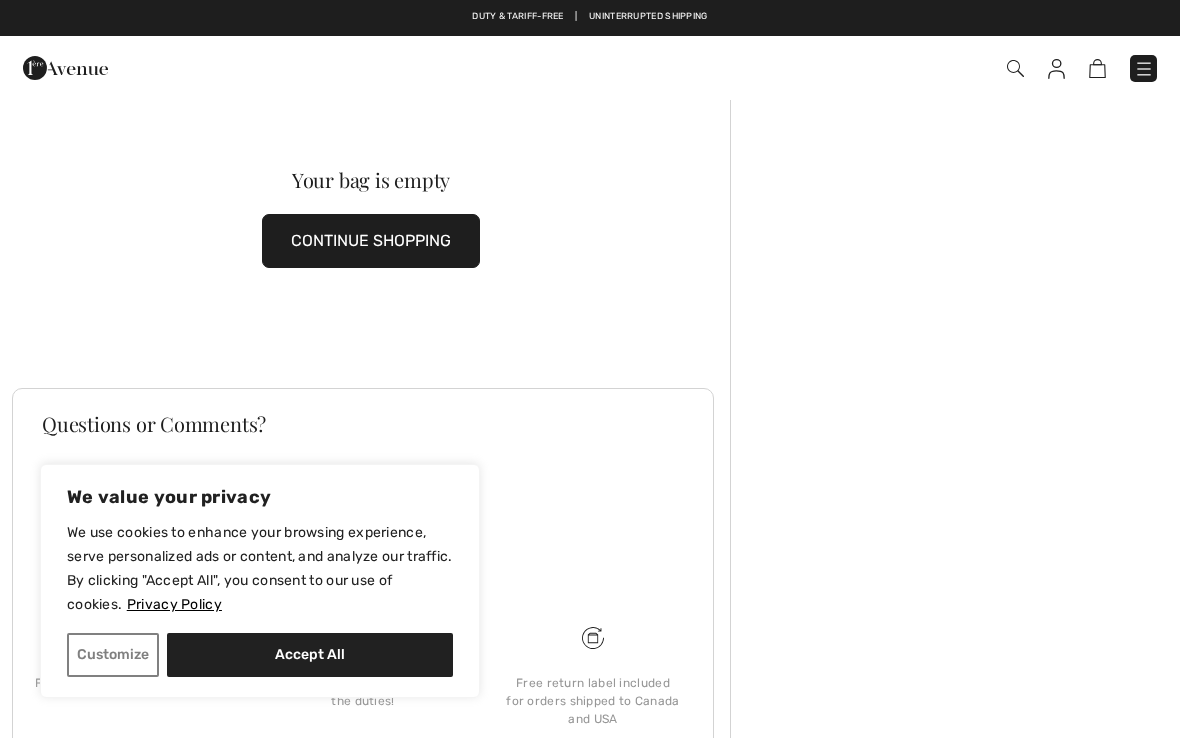 scroll, scrollTop: 0, scrollLeft: 0, axis: both 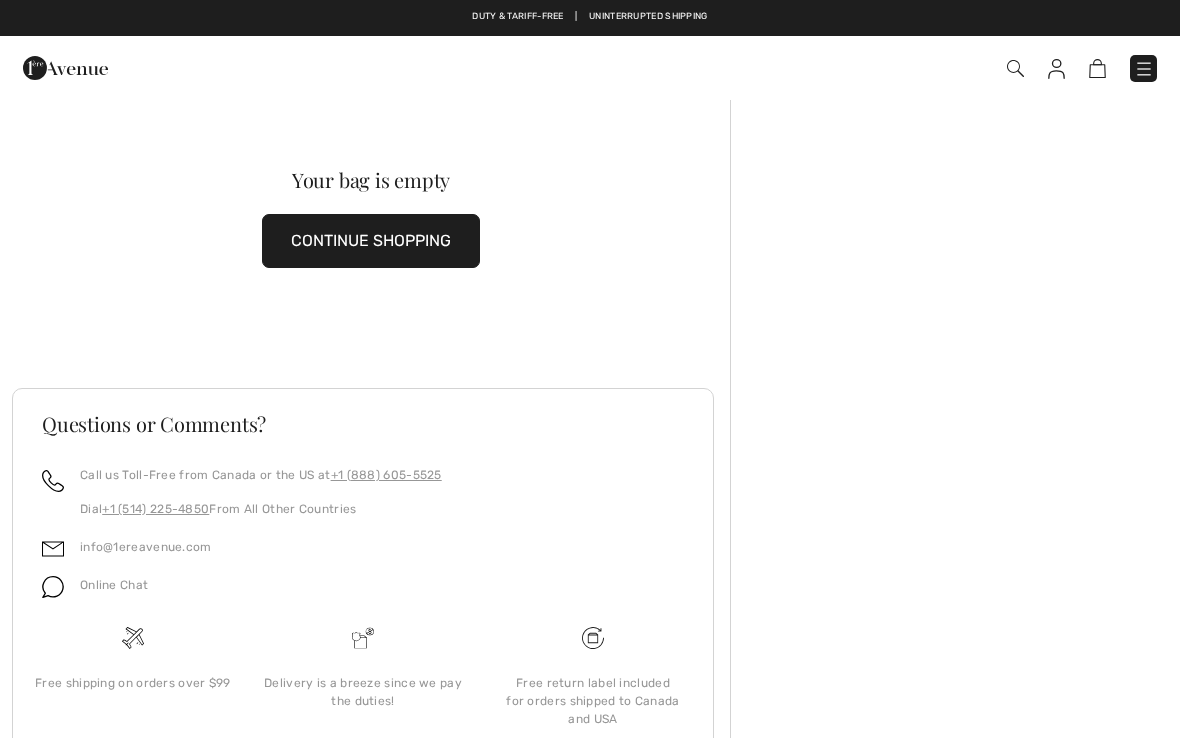 checkbox on "true" 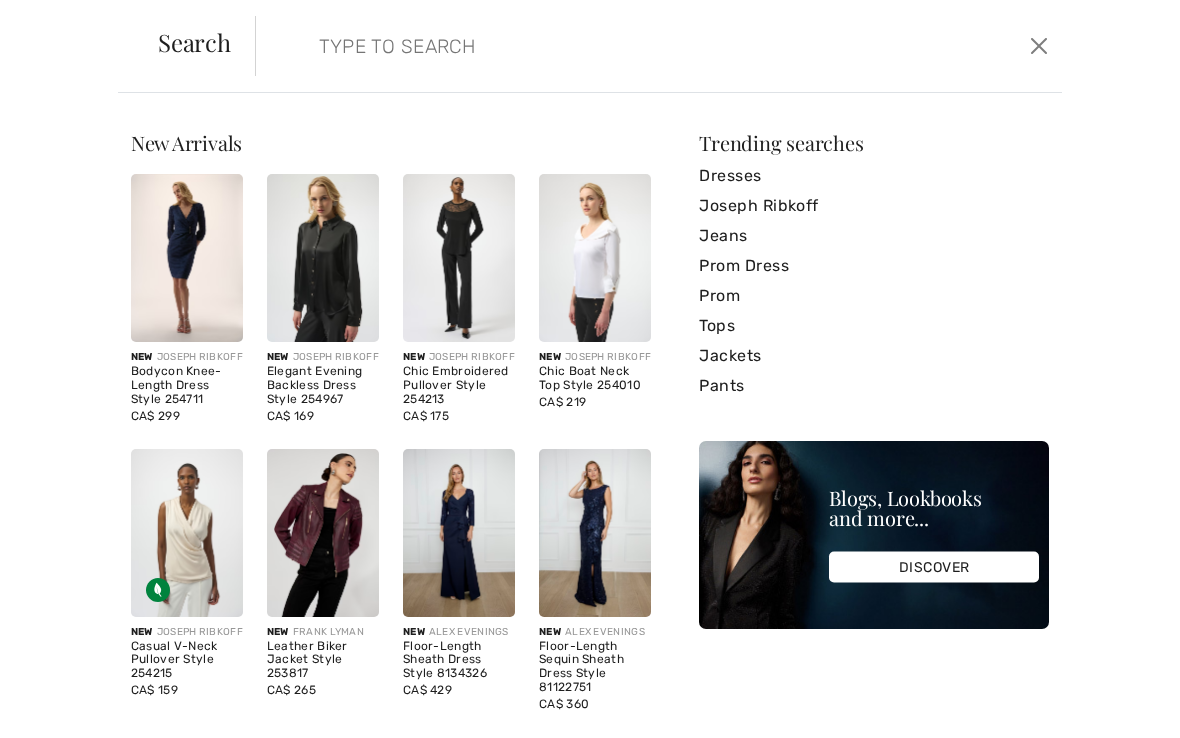 click at bounding box center (574, 46) 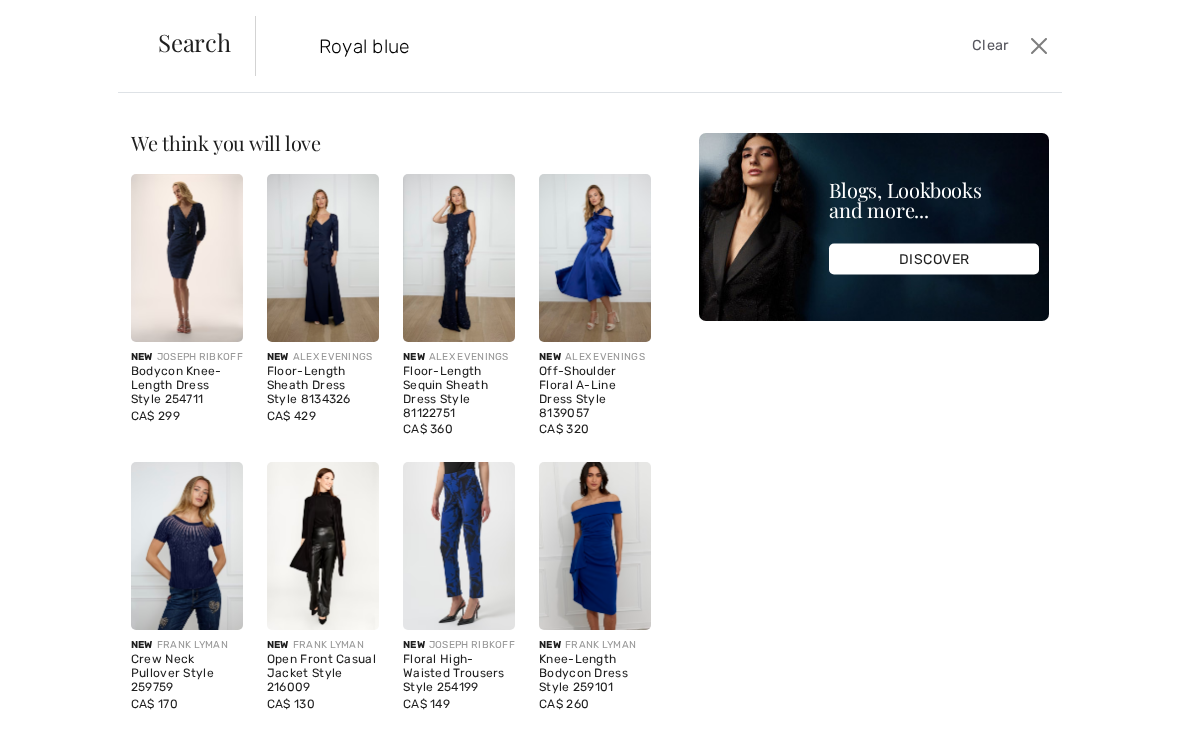 type on "Royal blue" 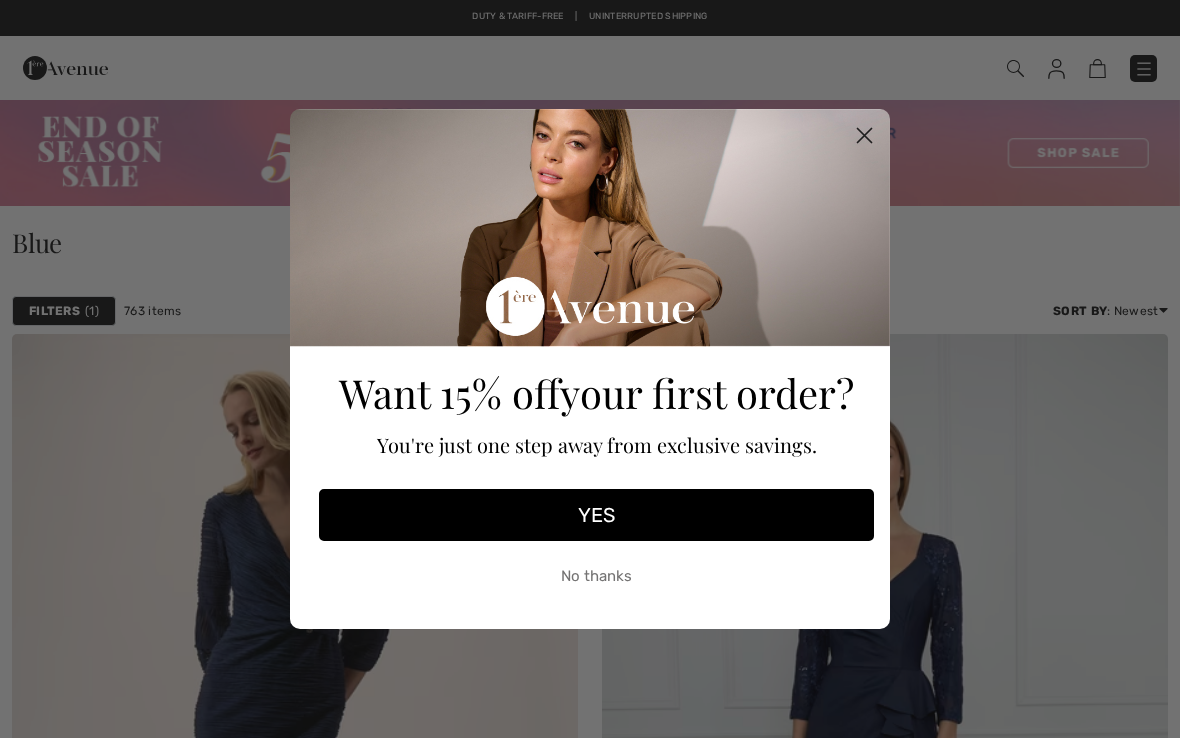 scroll, scrollTop: 0, scrollLeft: 0, axis: both 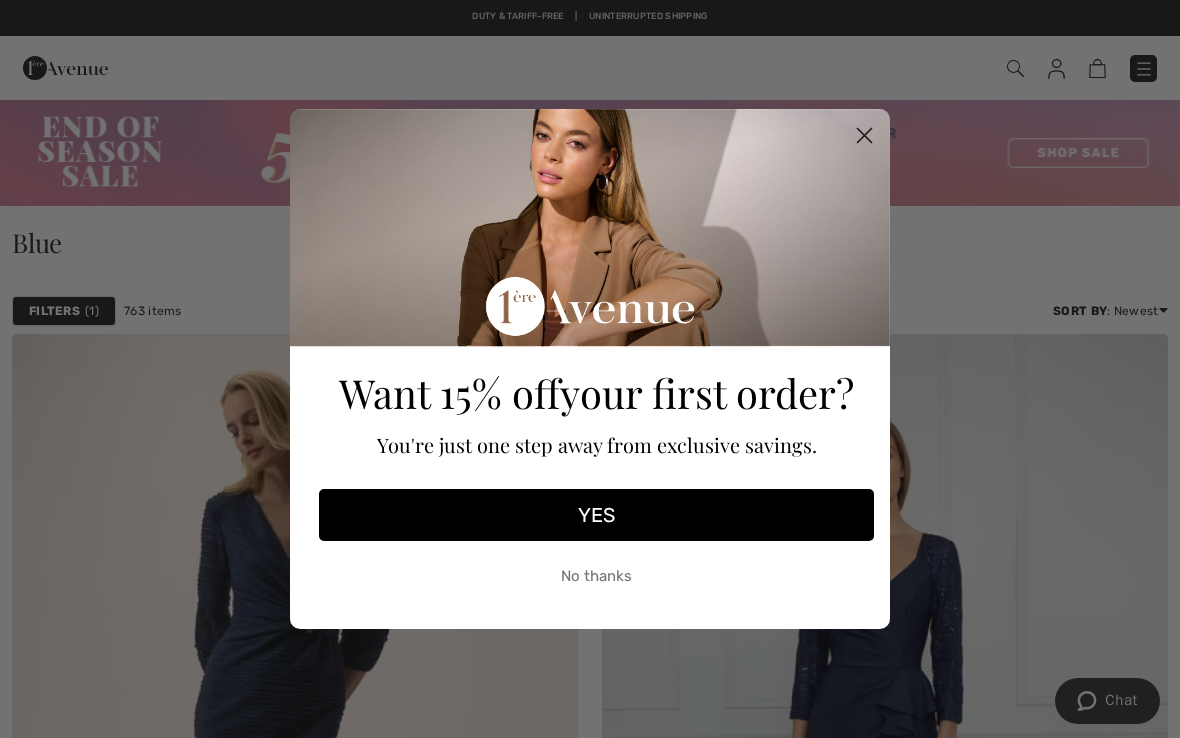 click on "Close dialog" 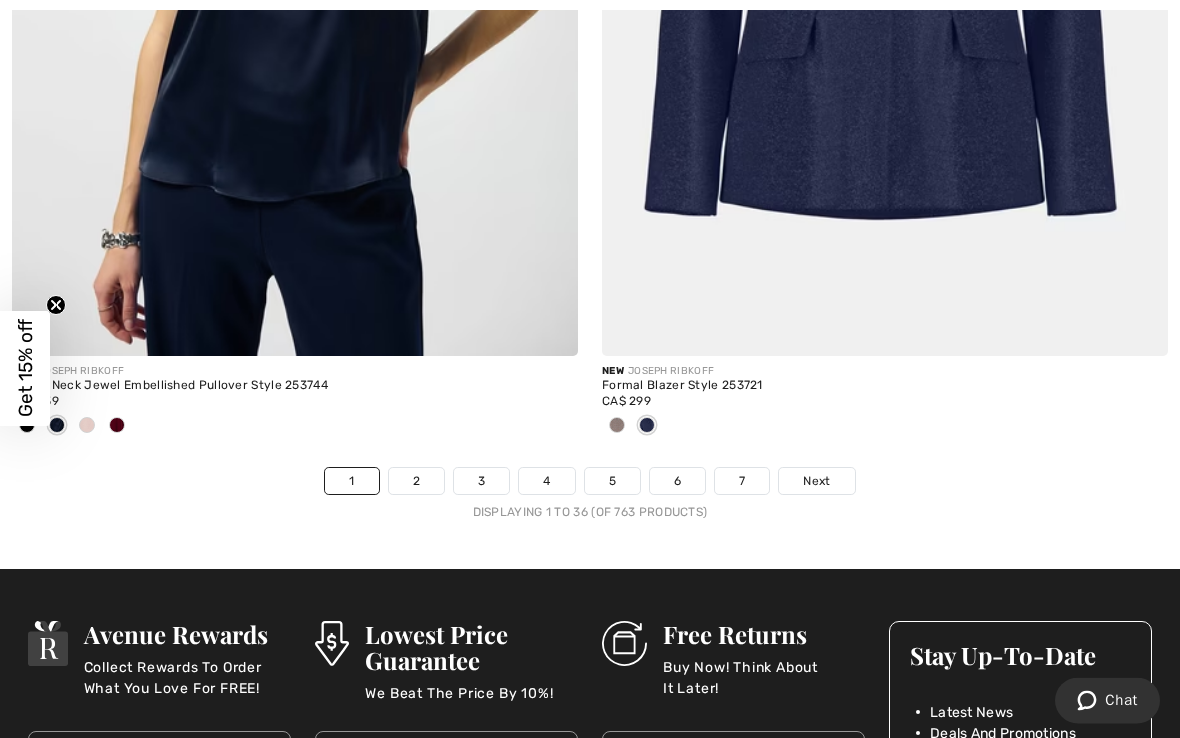 scroll, scrollTop: 17355, scrollLeft: 0, axis: vertical 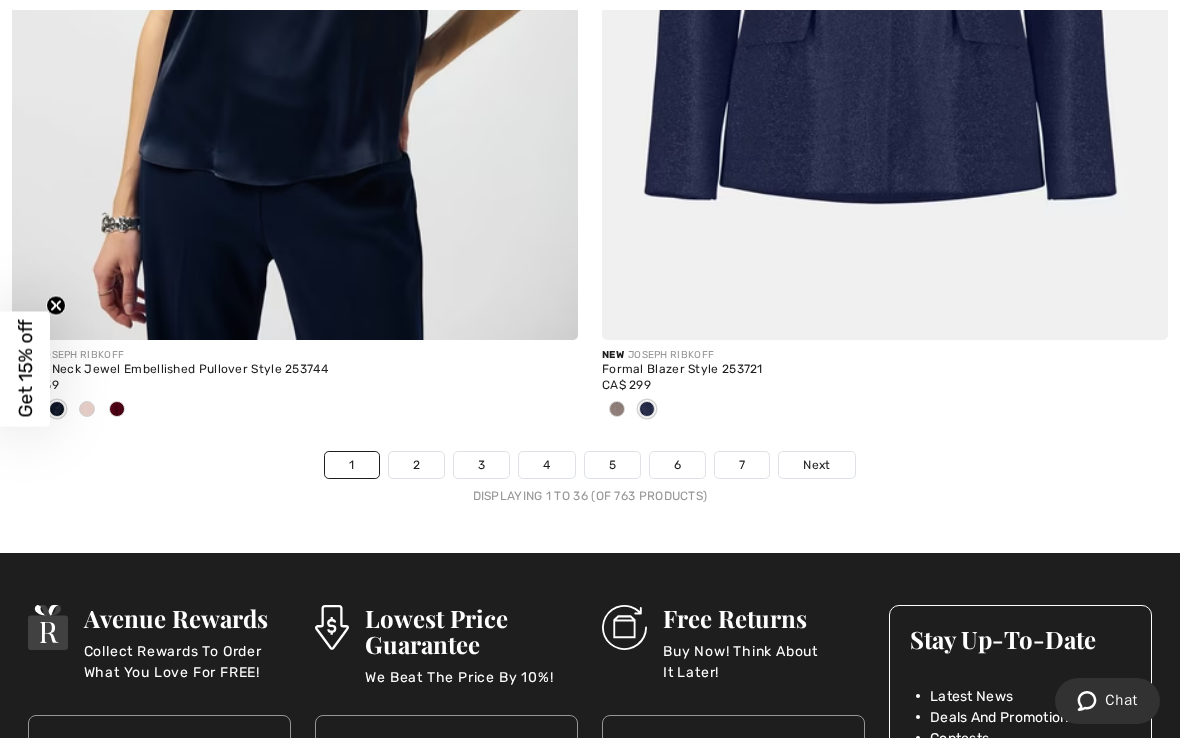 click on "Next" at bounding box center (816, 465) 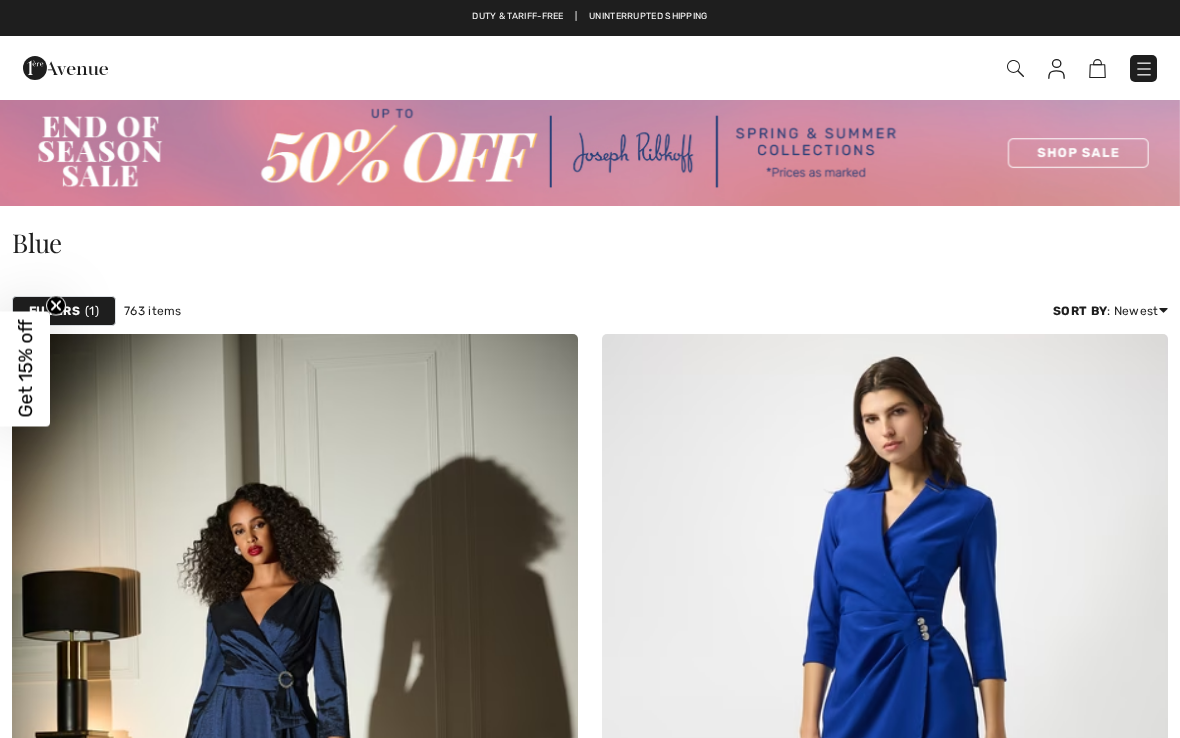 scroll, scrollTop: 20, scrollLeft: 0, axis: vertical 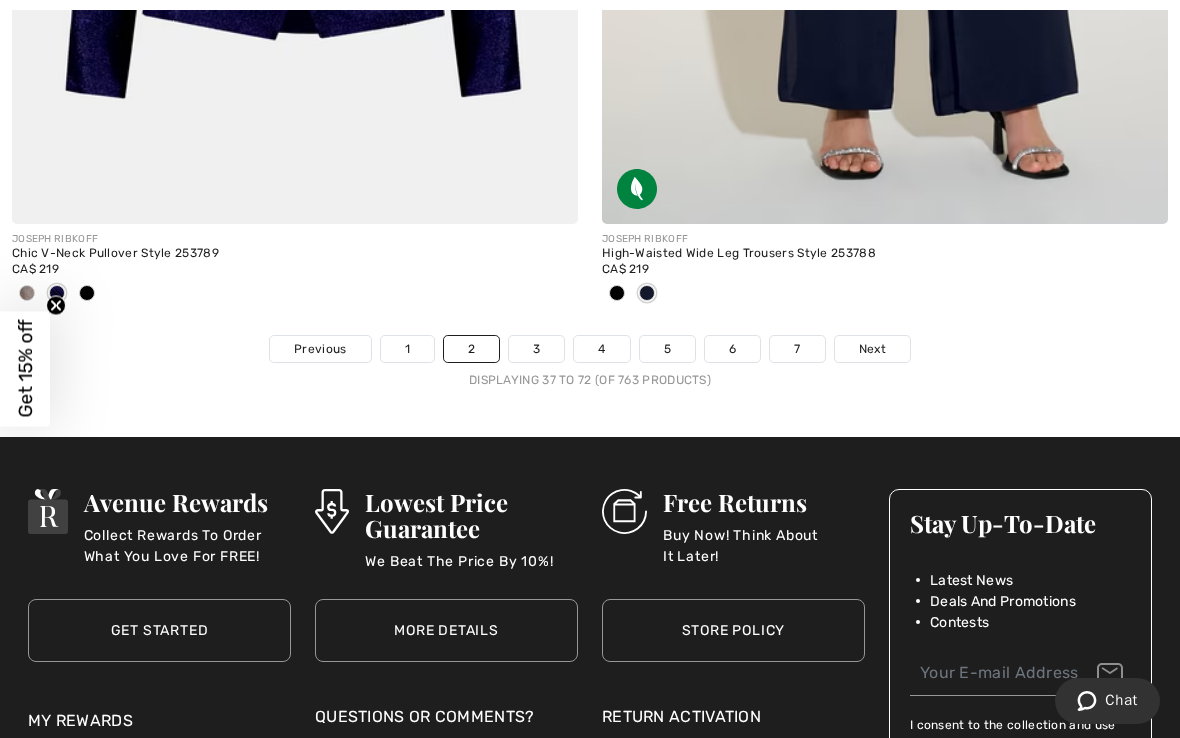 click on "Next" at bounding box center (872, 349) 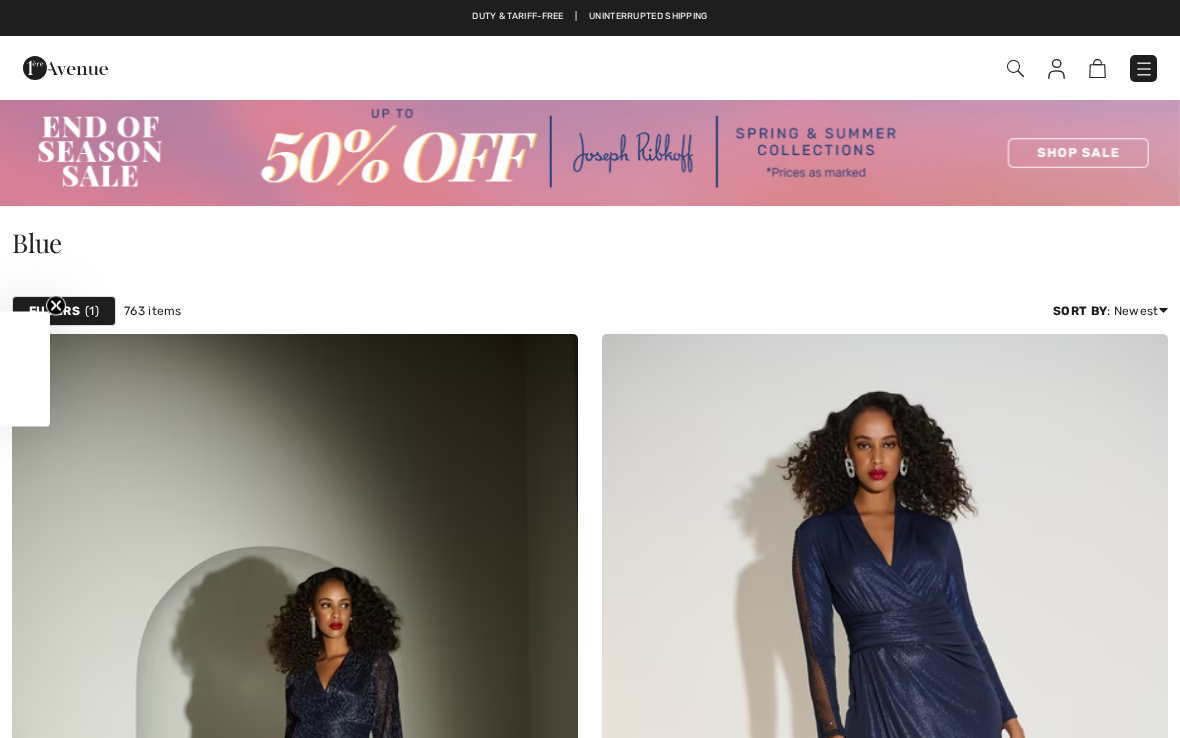 scroll, scrollTop: 0, scrollLeft: 0, axis: both 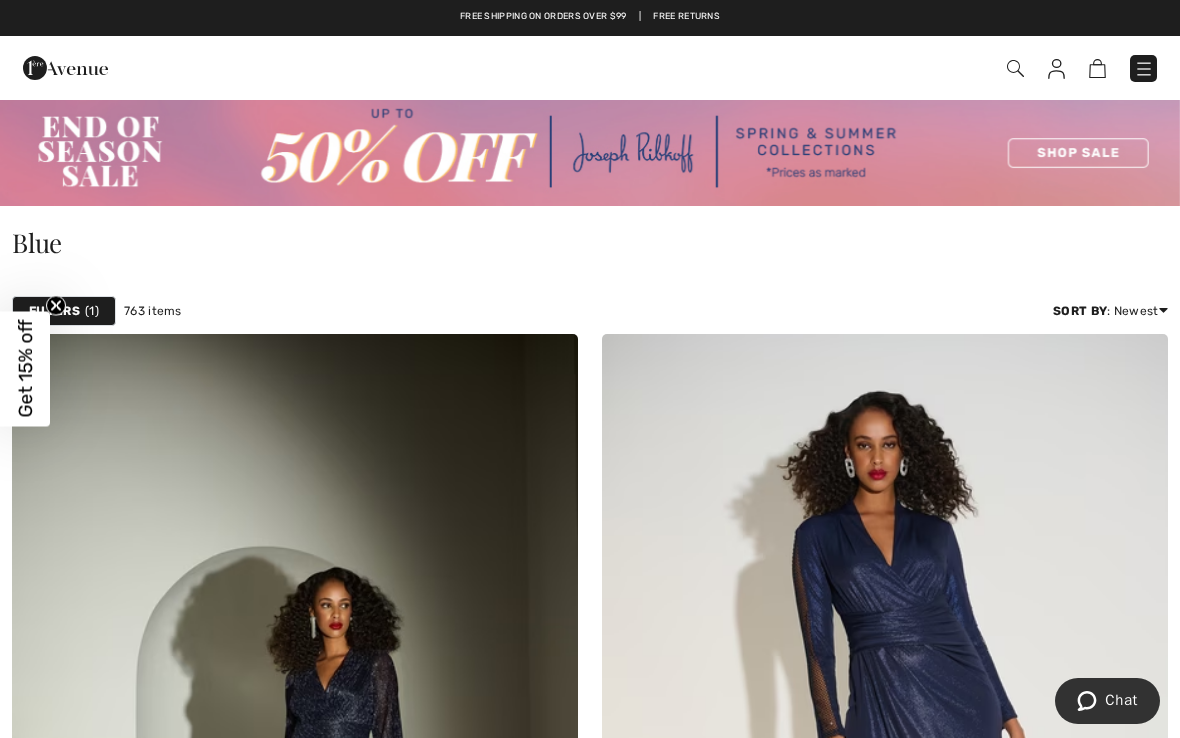 click at bounding box center (1015, 68) 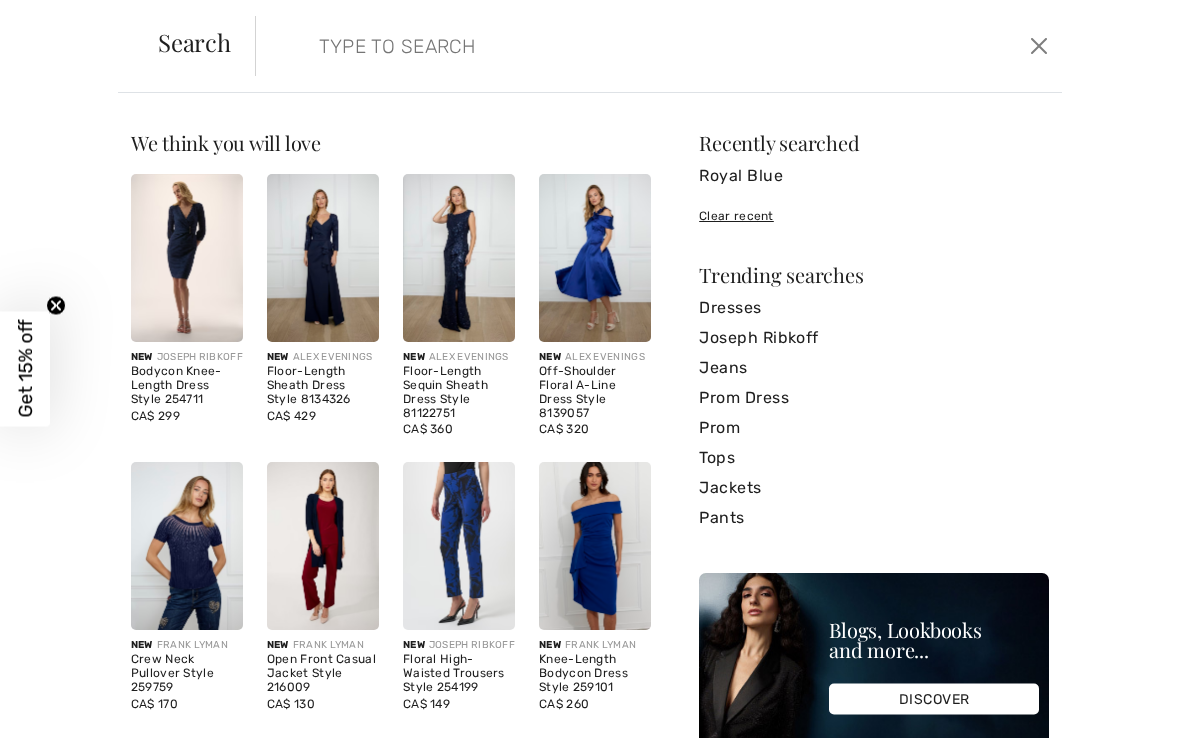 click at bounding box center (574, 46) 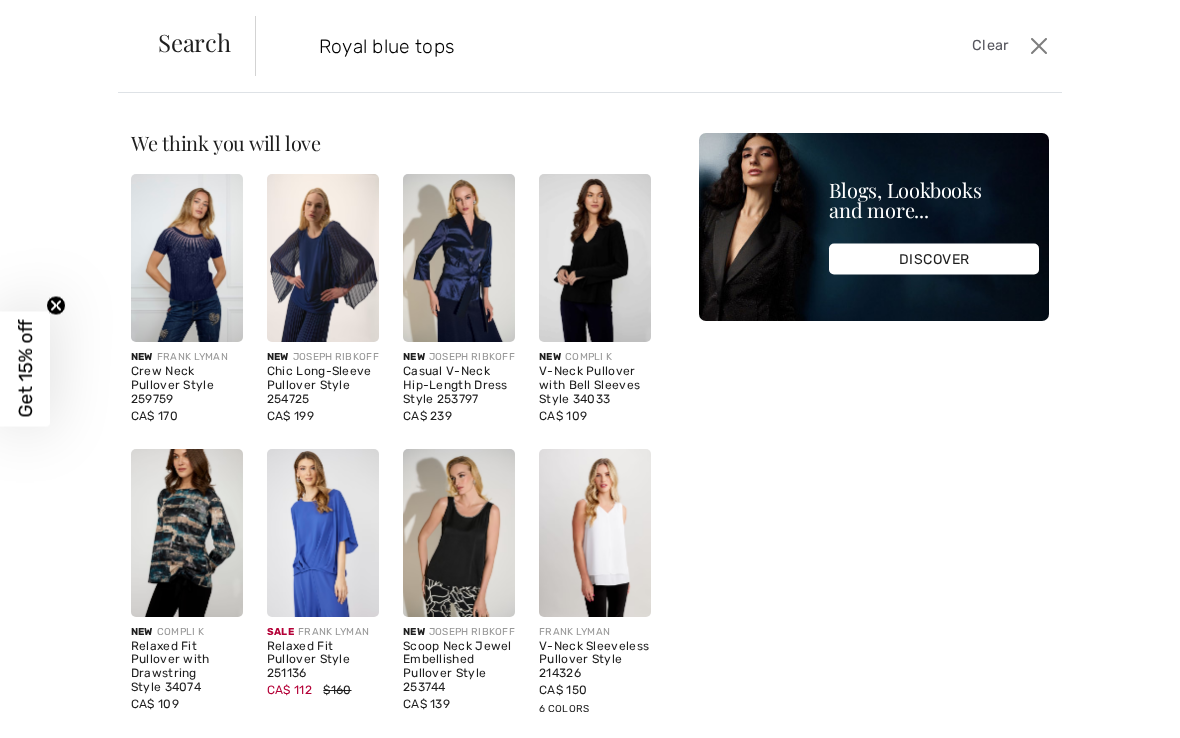 type on "Royal blue tops" 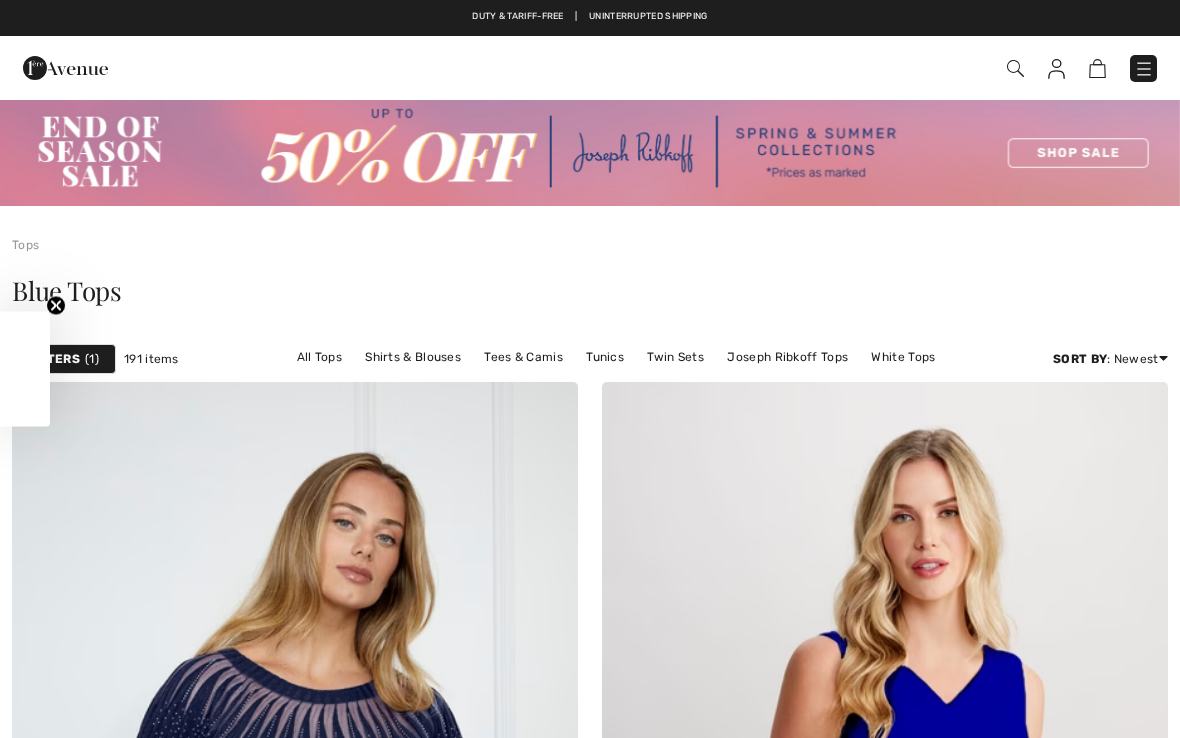 scroll, scrollTop: 0, scrollLeft: 0, axis: both 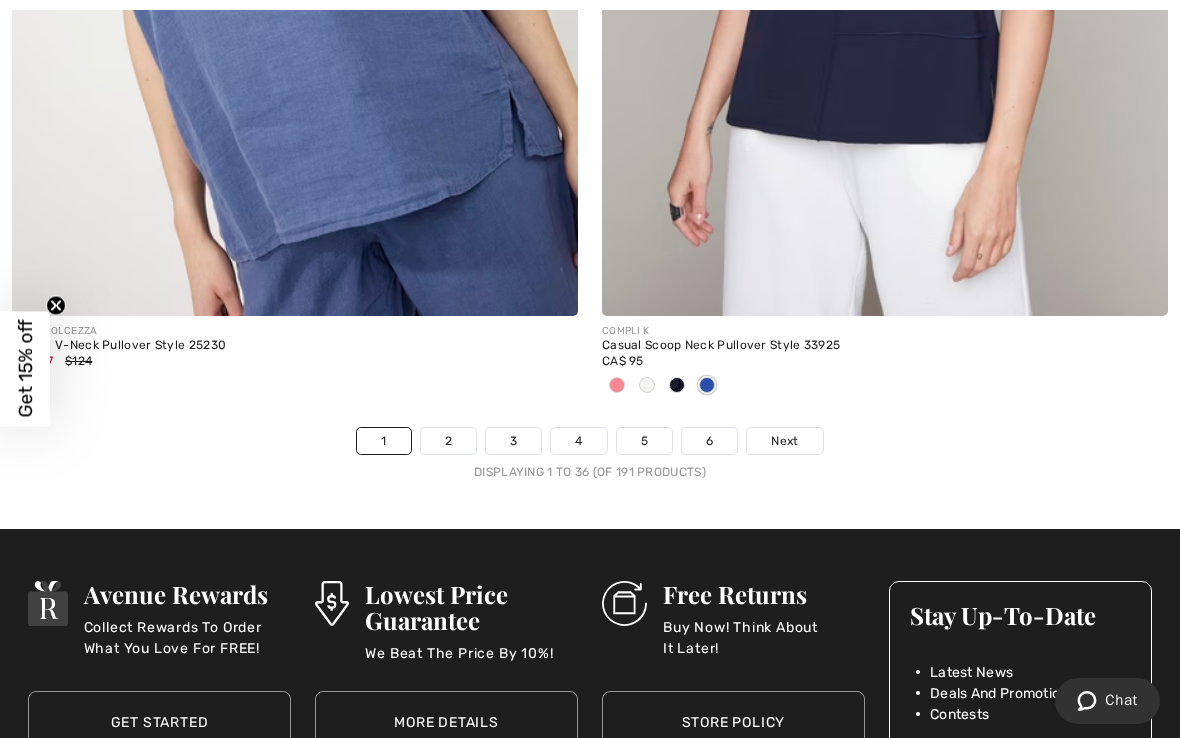 click on "Next" at bounding box center [784, 441] 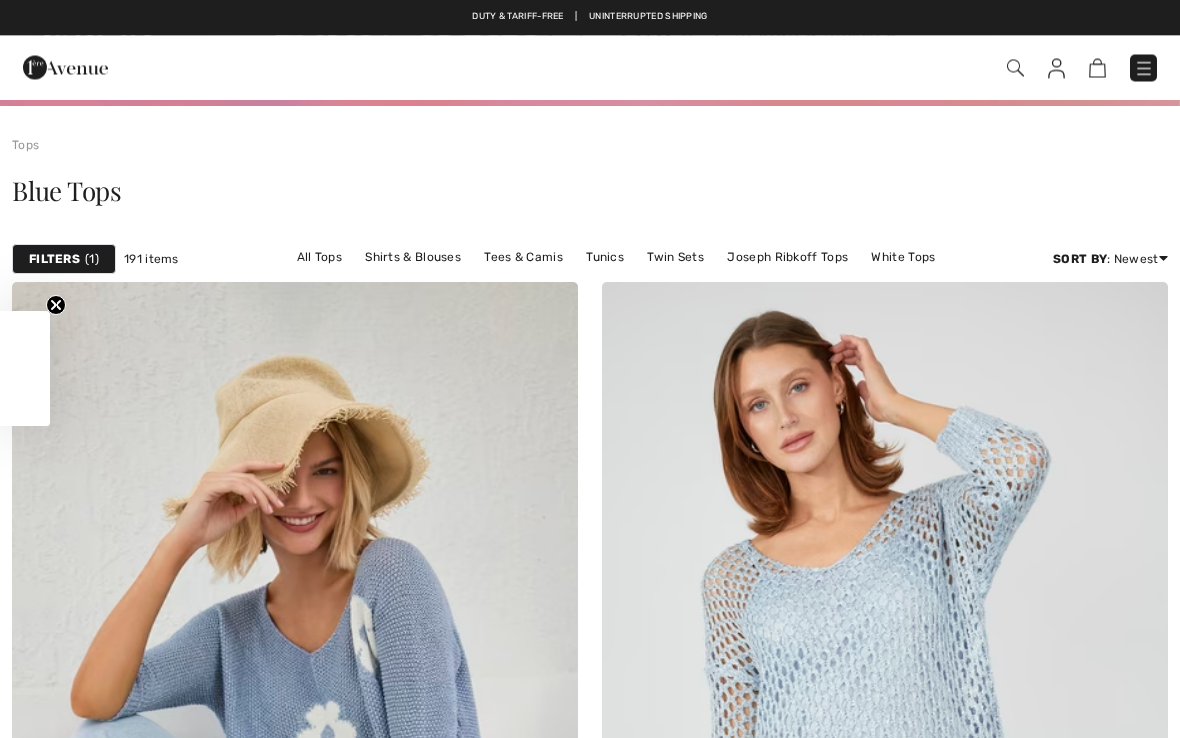 scroll, scrollTop: 0, scrollLeft: 0, axis: both 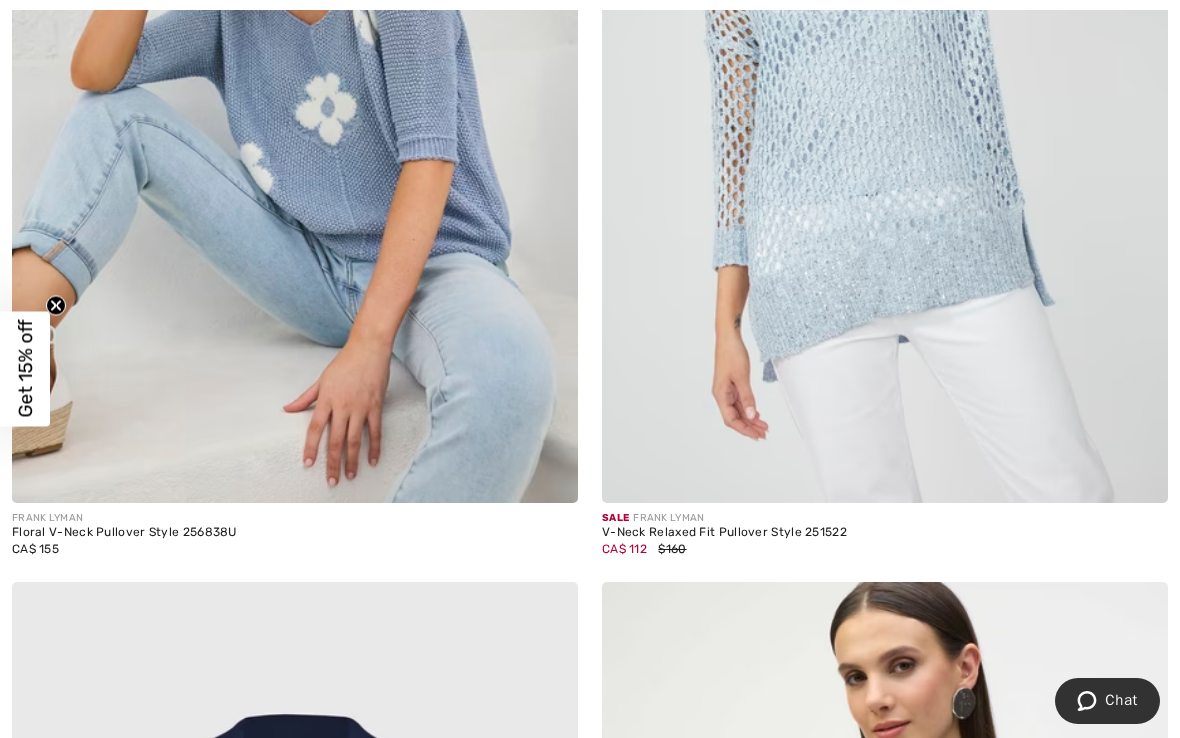 click on "V-Neck Relaxed Fit Pullover Style 251522" at bounding box center [885, 533] 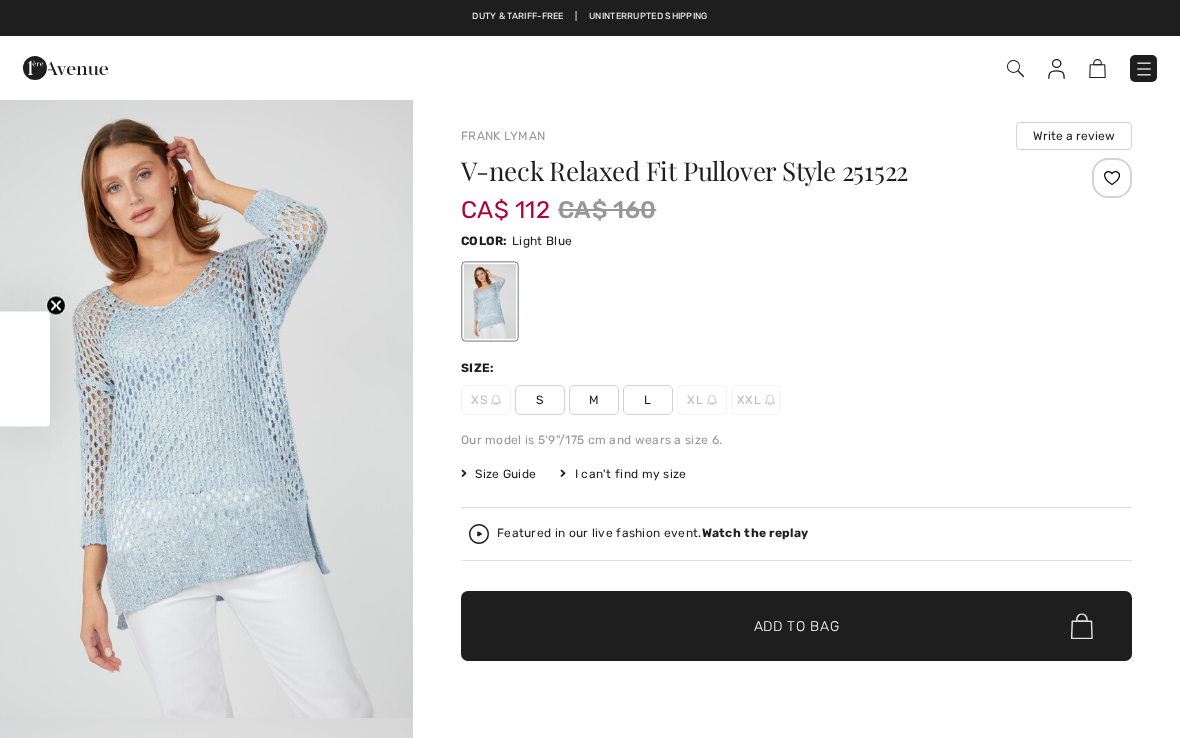 scroll, scrollTop: 0, scrollLeft: 0, axis: both 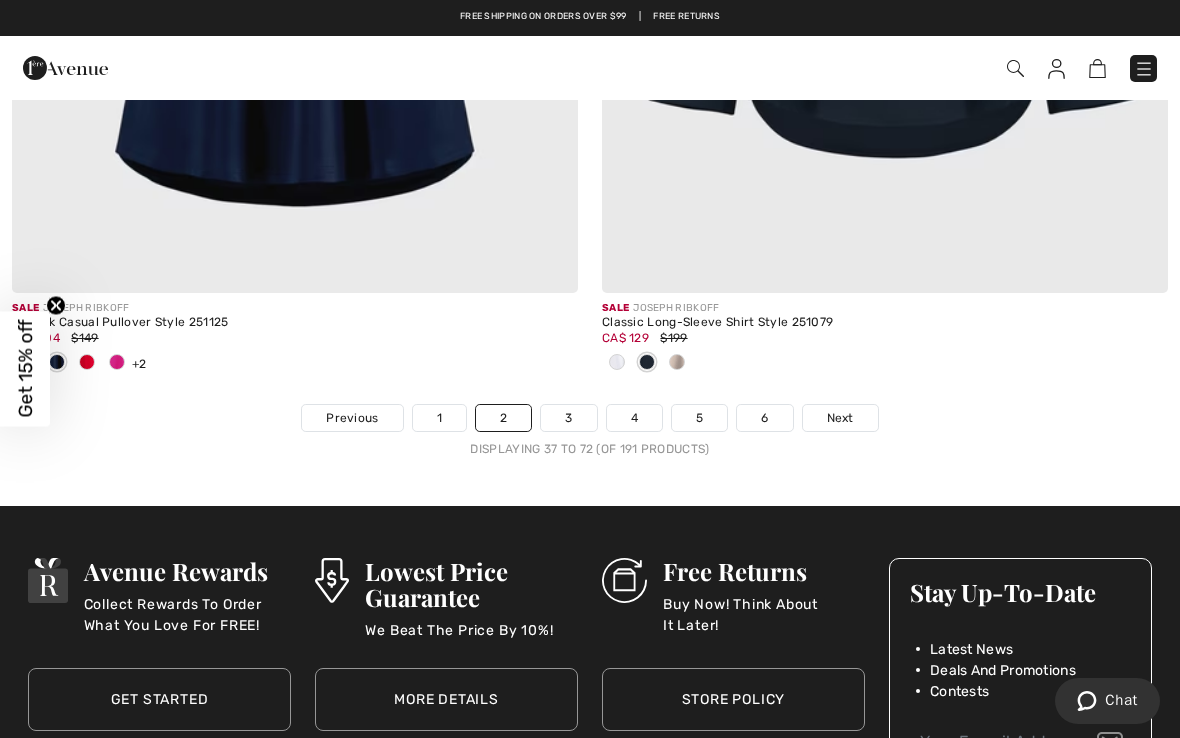click on "Next" at bounding box center (840, 418) 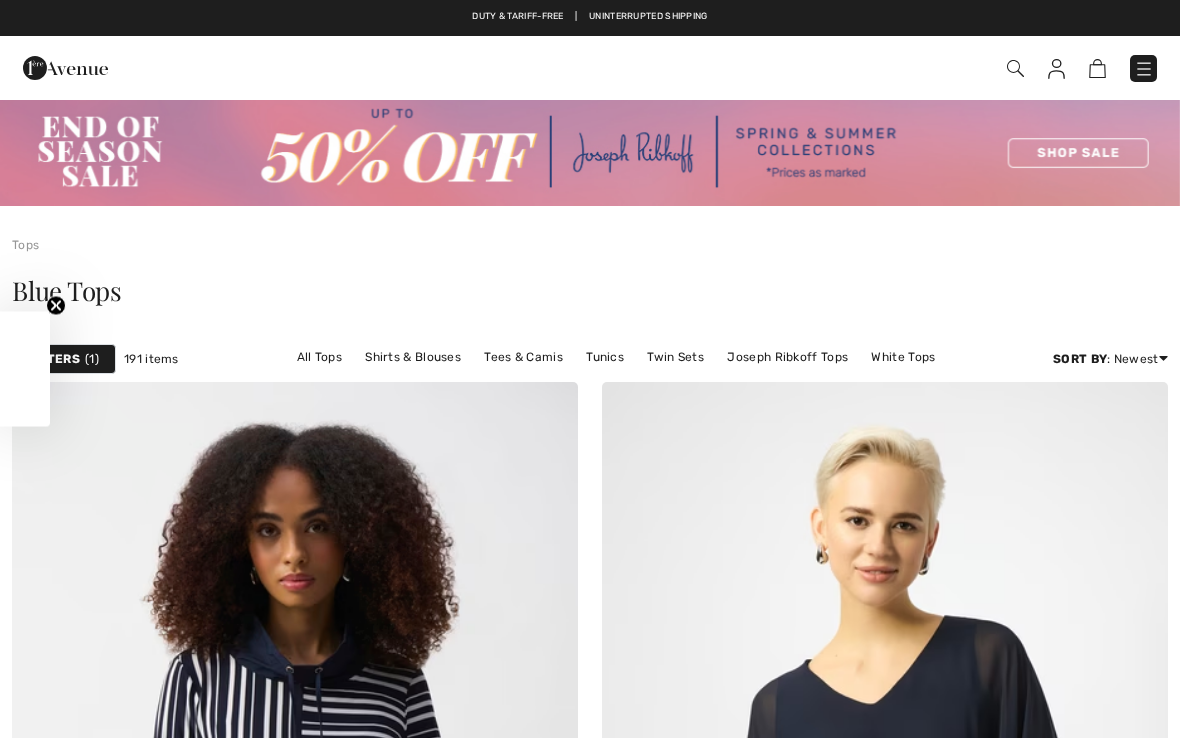 scroll, scrollTop: 210, scrollLeft: 0, axis: vertical 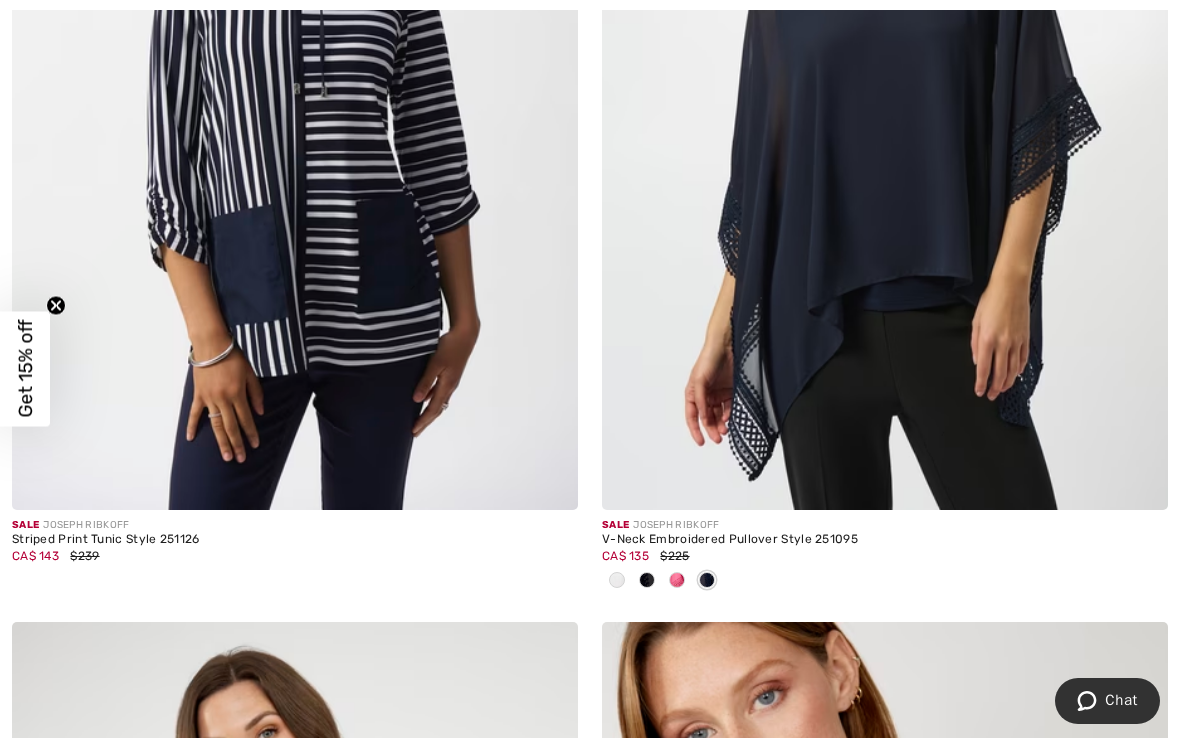 click at bounding box center [885, 85] 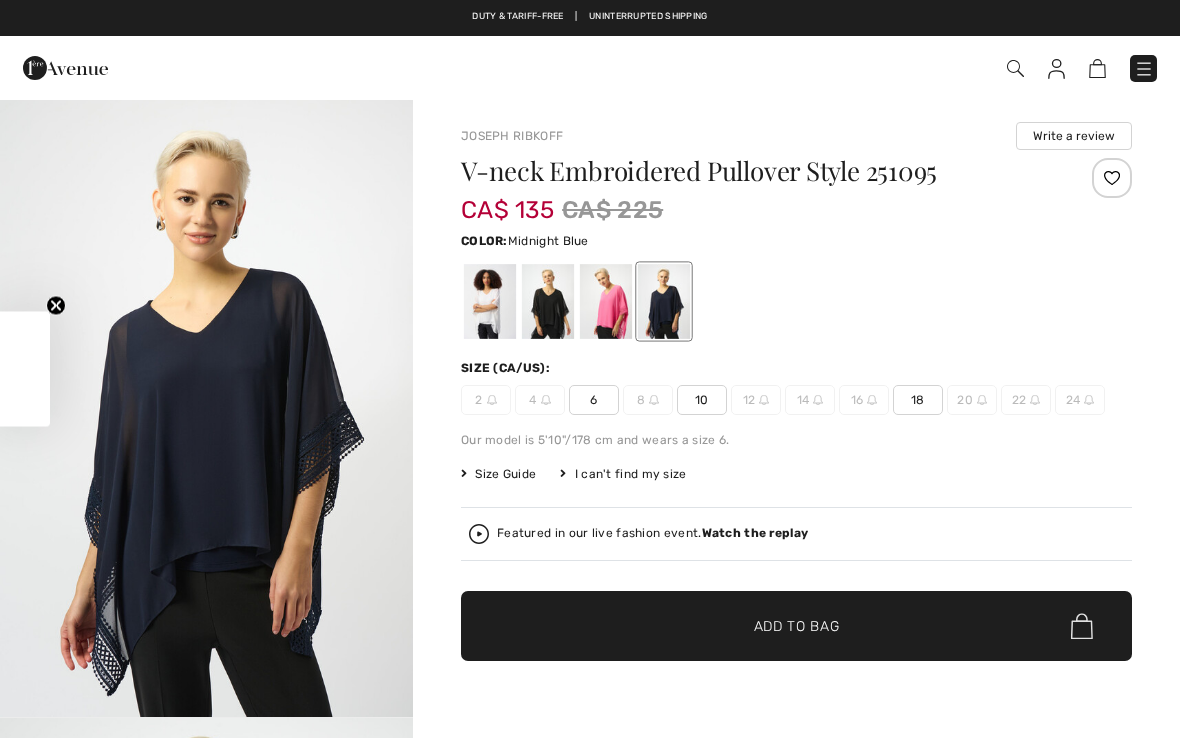scroll, scrollTop: 0, scrollLeft: 0, axis: both 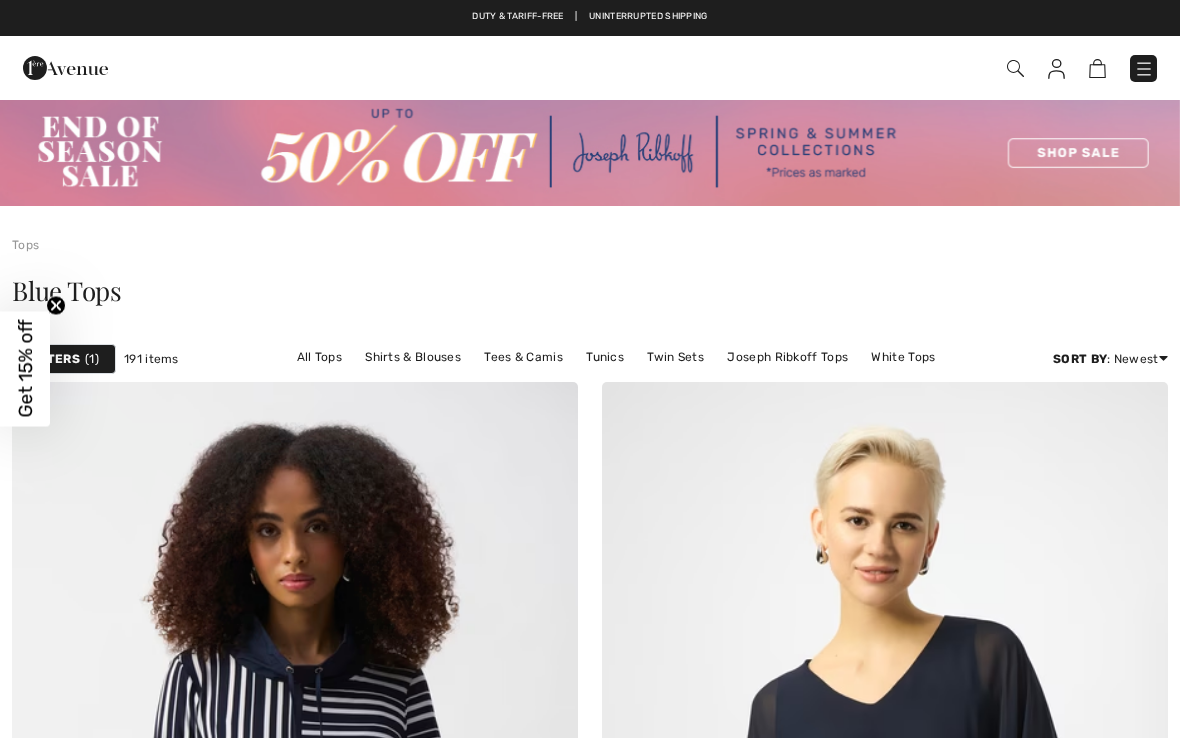 checkbox on "true" 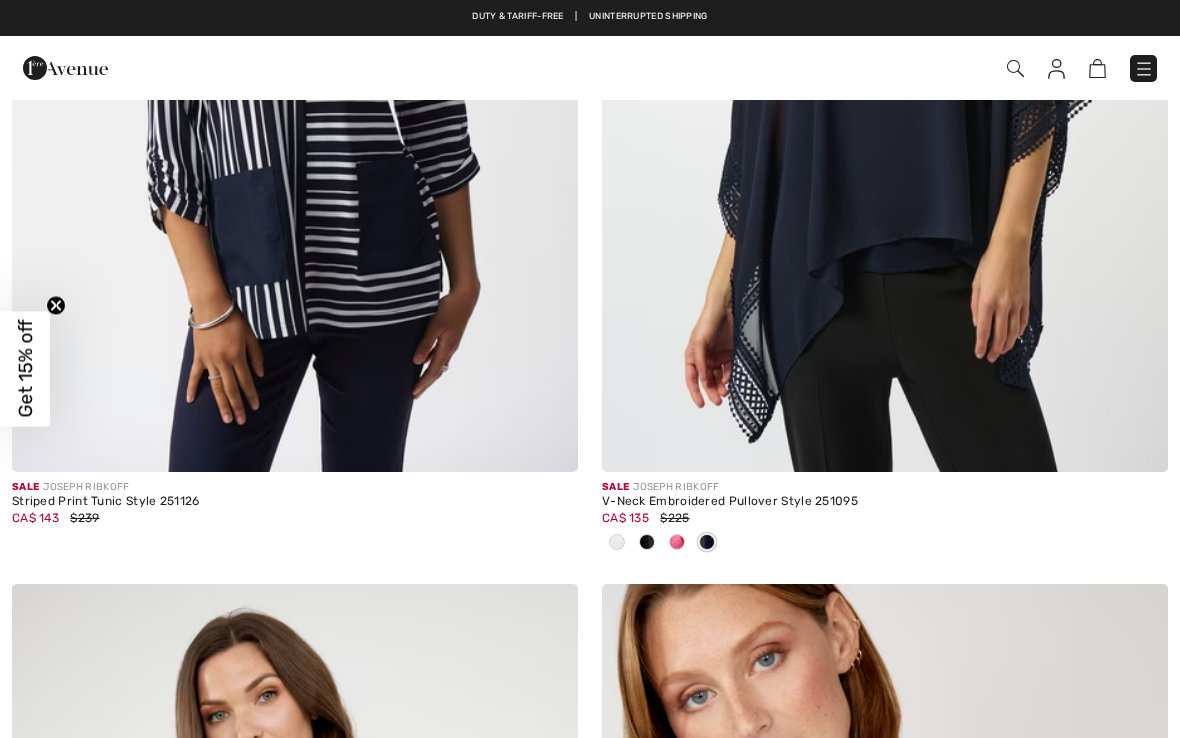 scroll, scrollTop: 0, scrollLeft: 0, axis: both 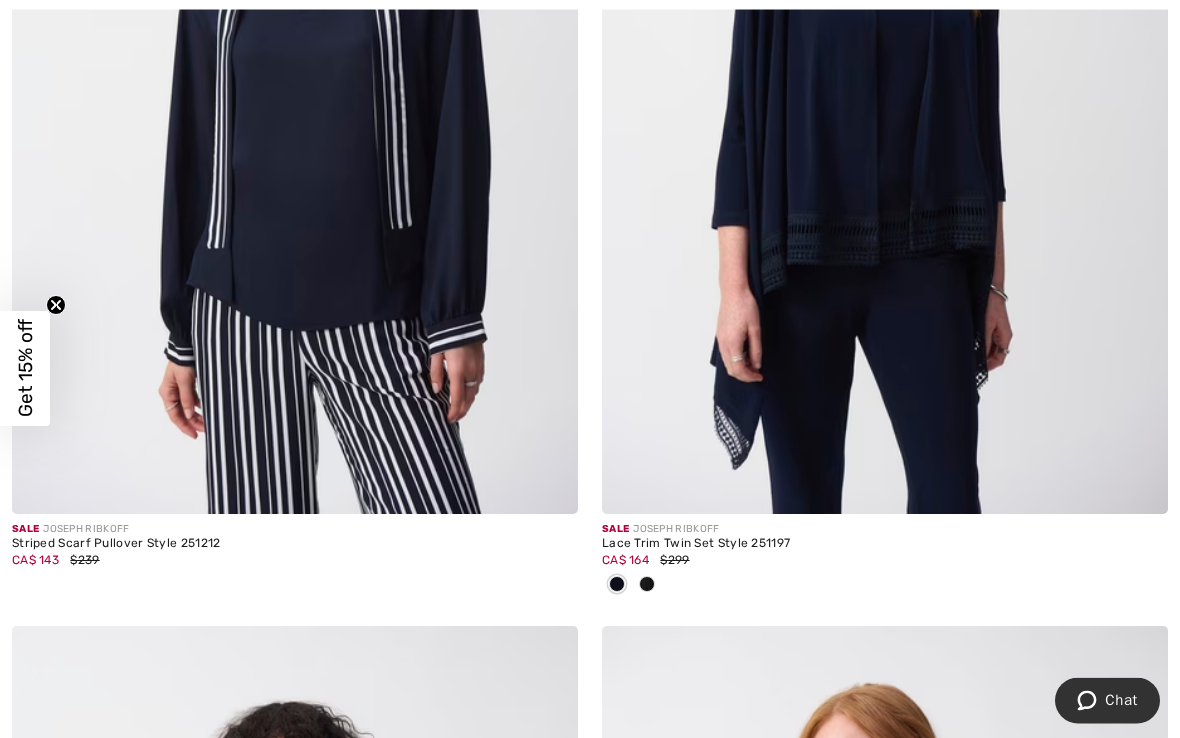 click on "Lace Trim Twin Set Style 251197" at bounding box center [885, 545] 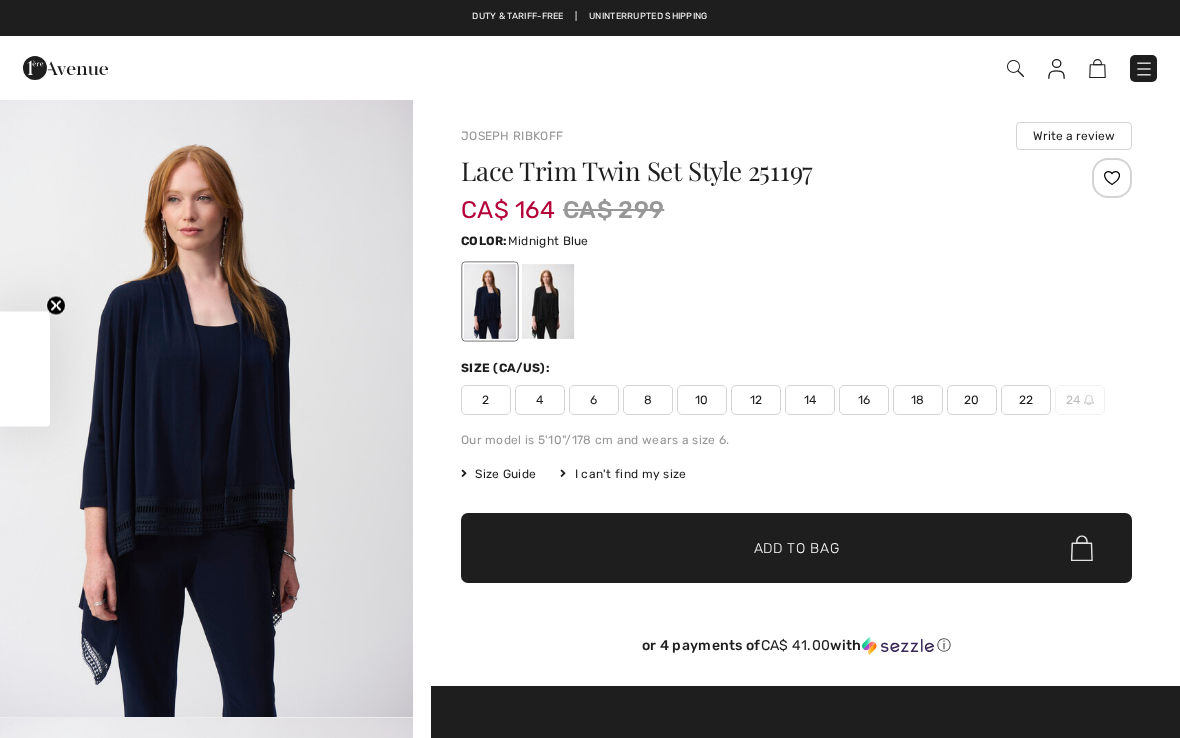 scroll, scrollTop: 0, scrollLeft: 0, axis: both 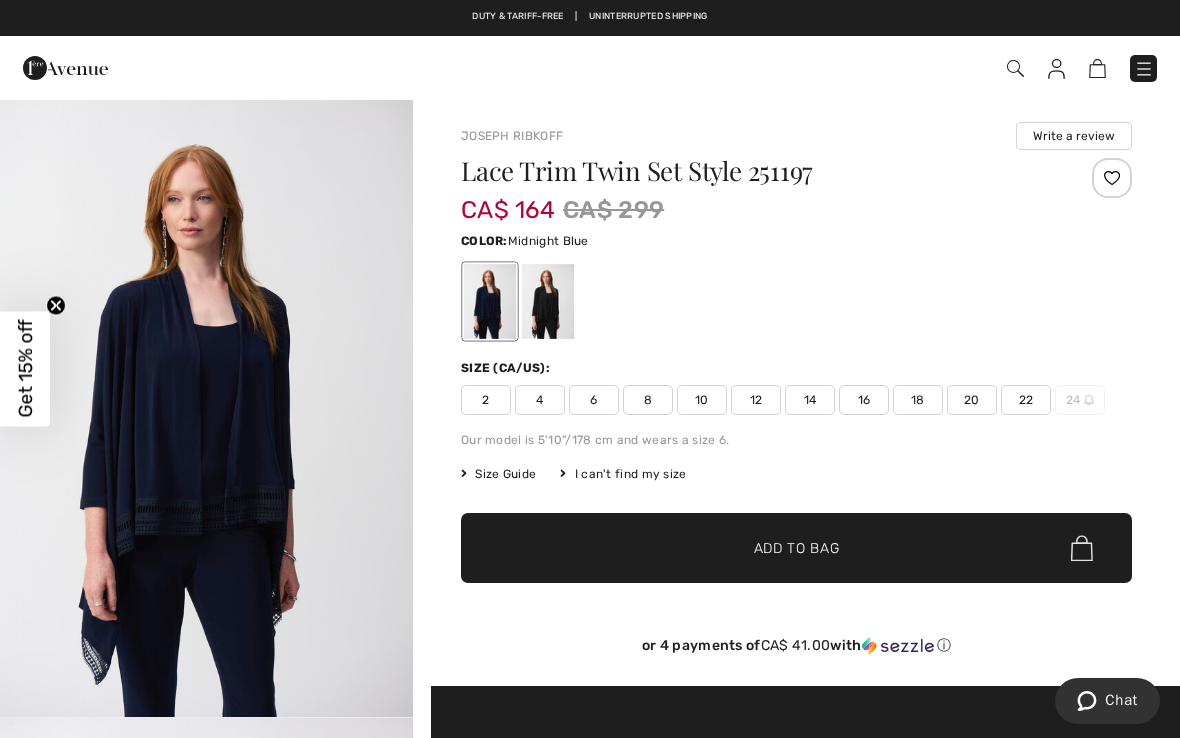 click at bounding box center [490, 301] 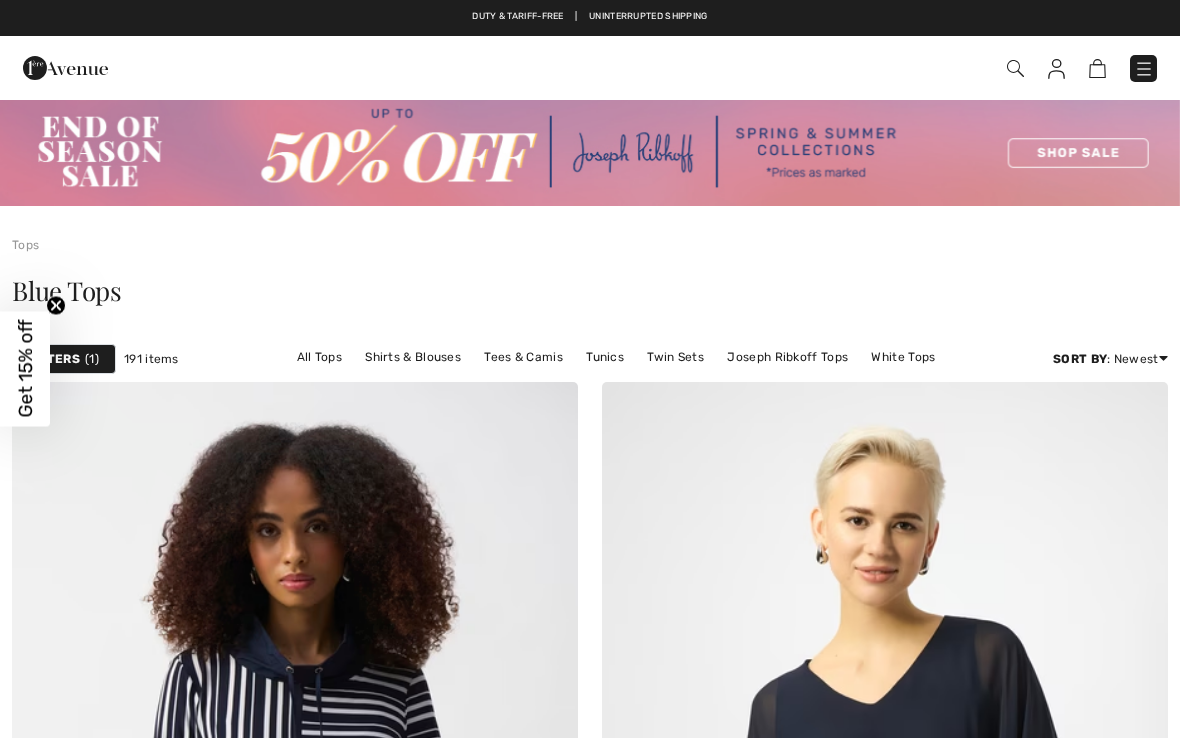 checkbox on "true" 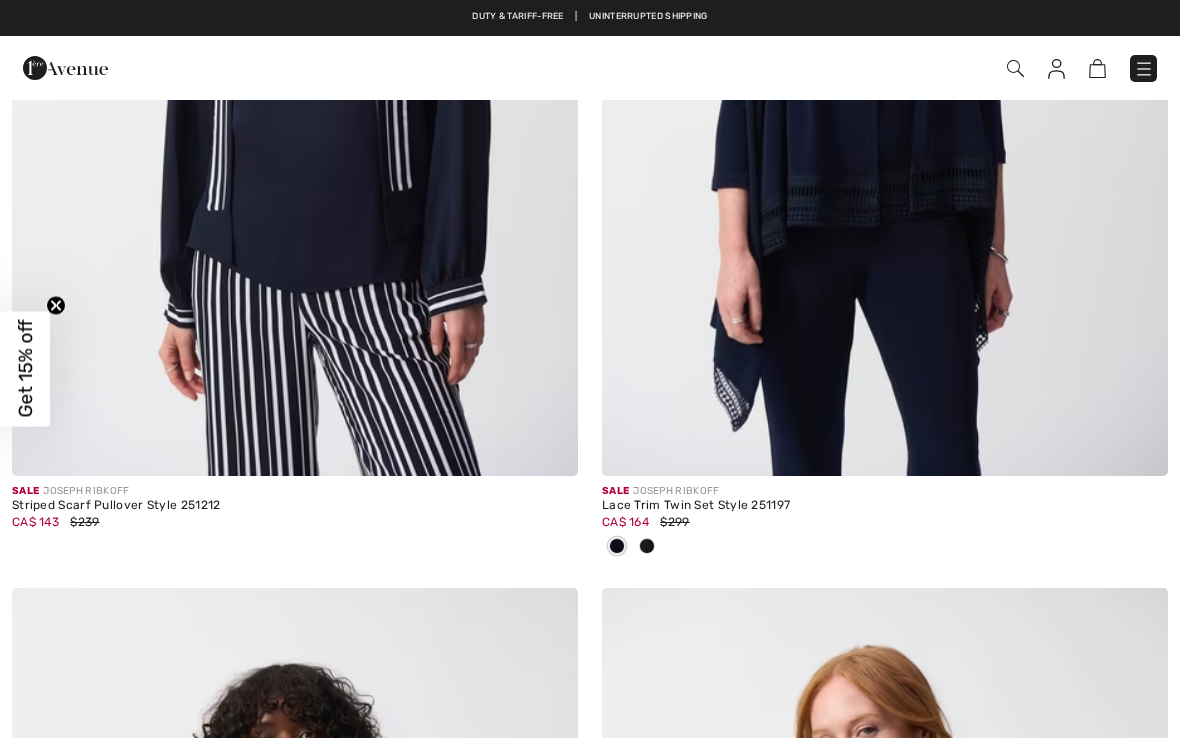 scroll, scrollTop: 0, scrollLeft: 0, axis: both 